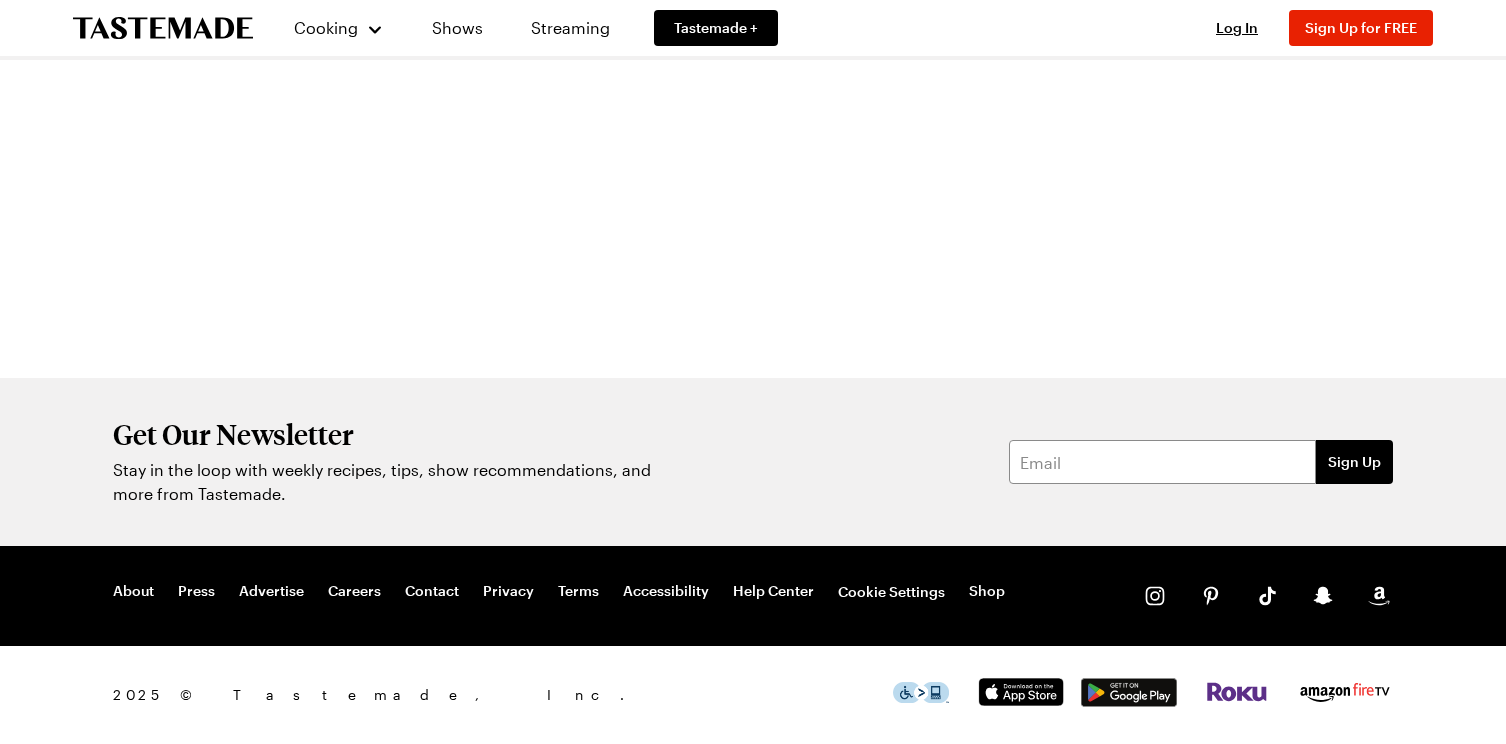 scroll, scrollTop: 0, scrollLeft: 0, axis: both 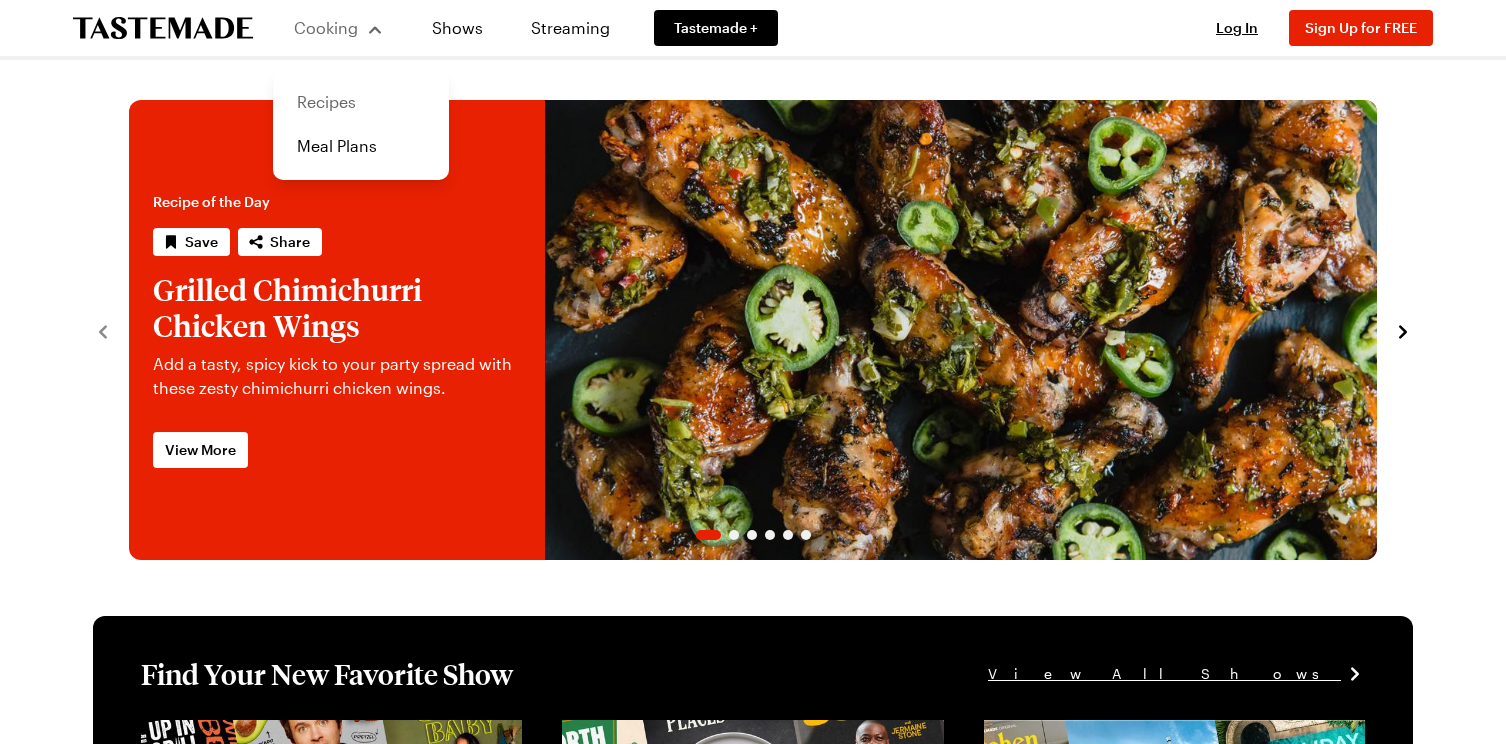 click on "Recipes" at bounding box center [361, 102] 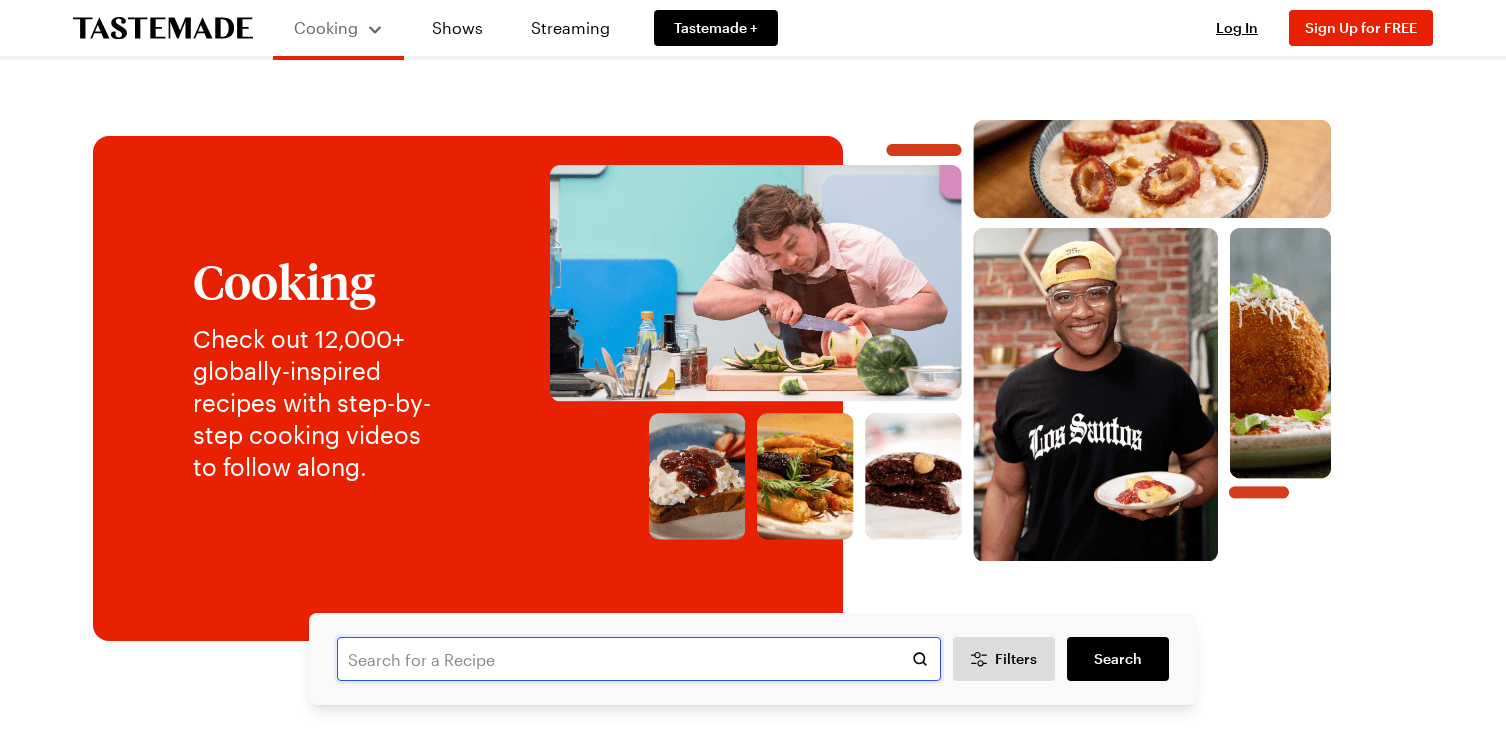 click at bounding box center [639, 659] 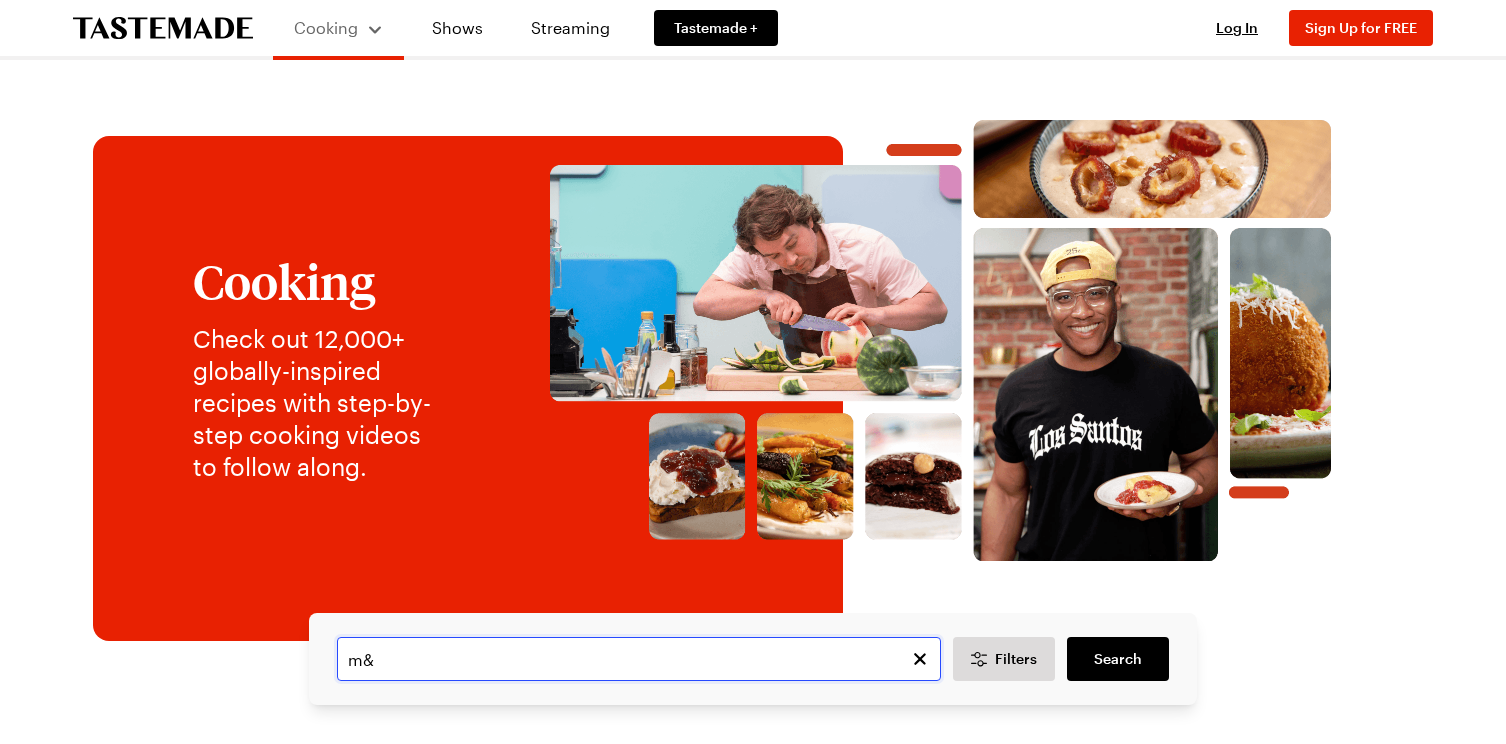 type on "m" 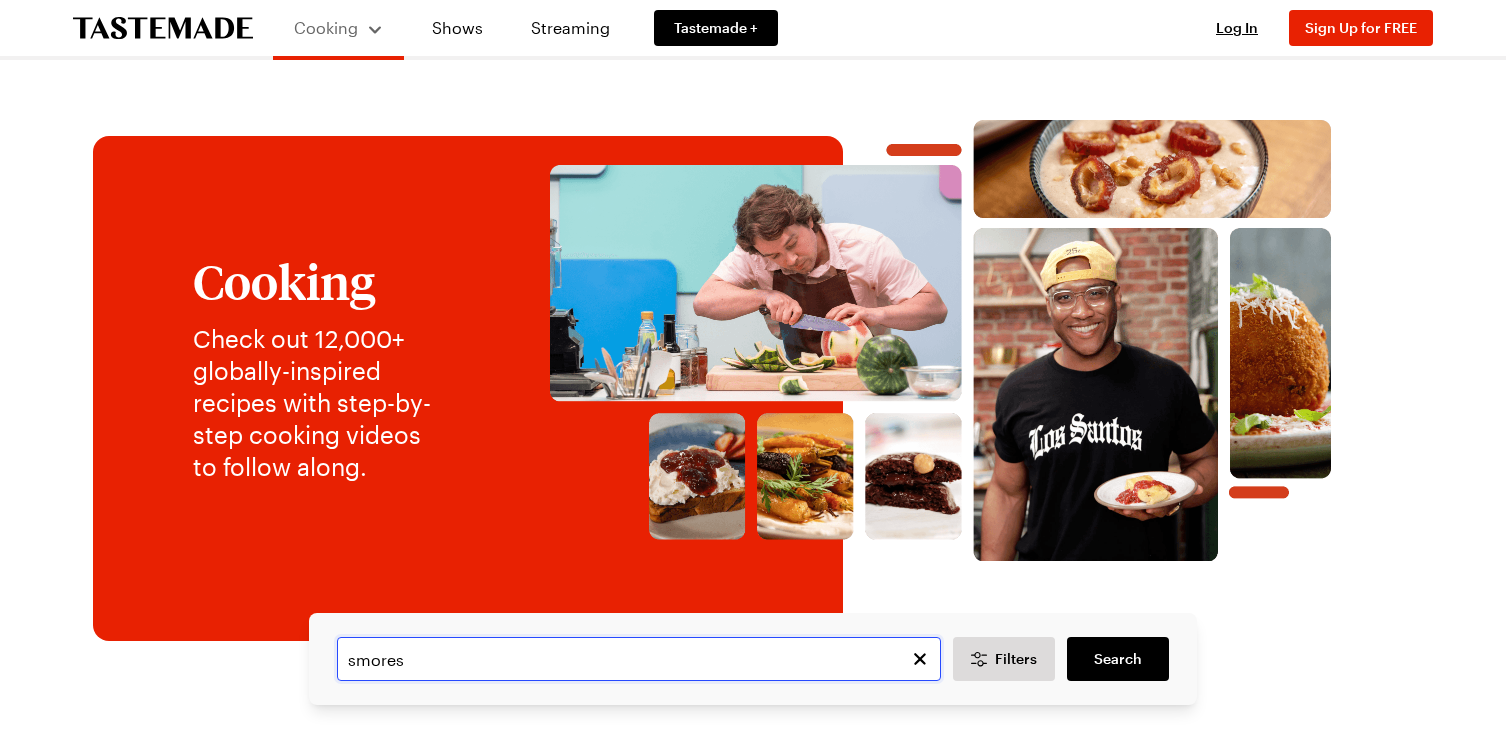 type on "smores" 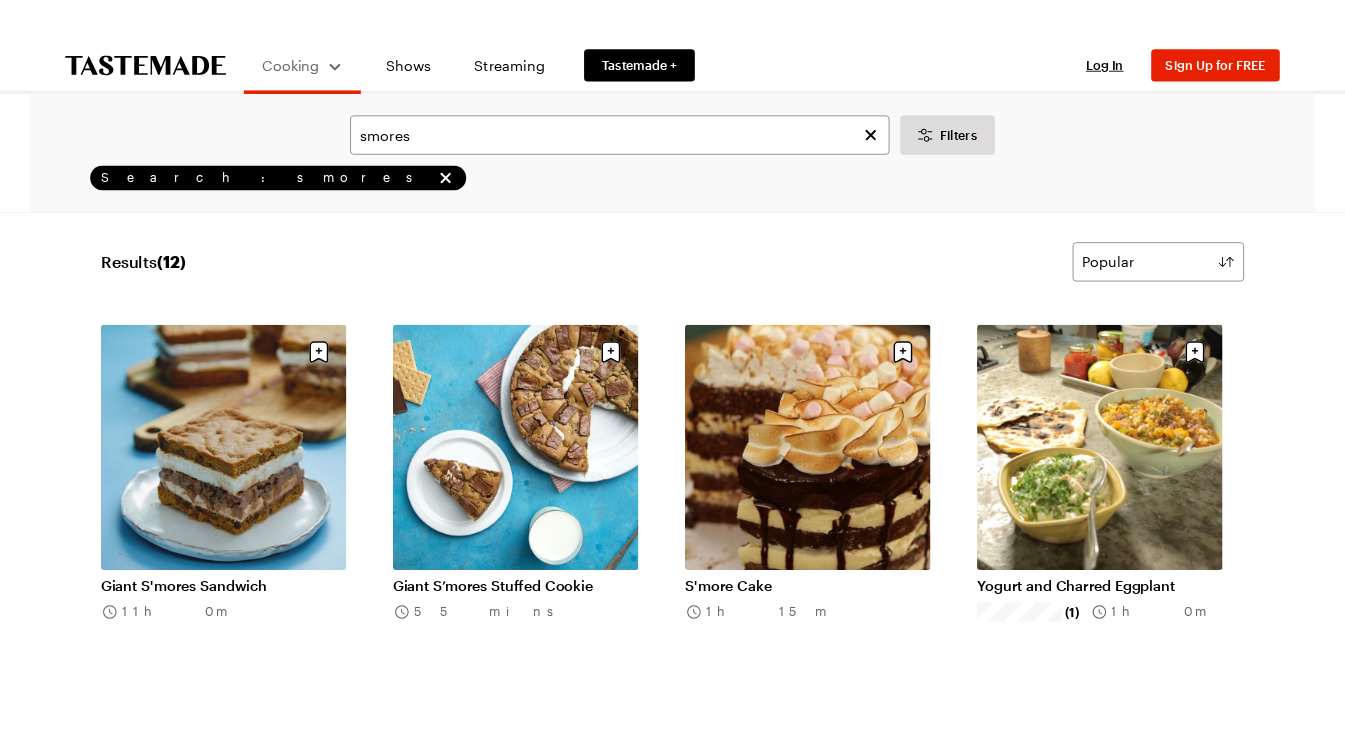 scroll, scrollTop: 0, scrollLeft: 0, axis: both 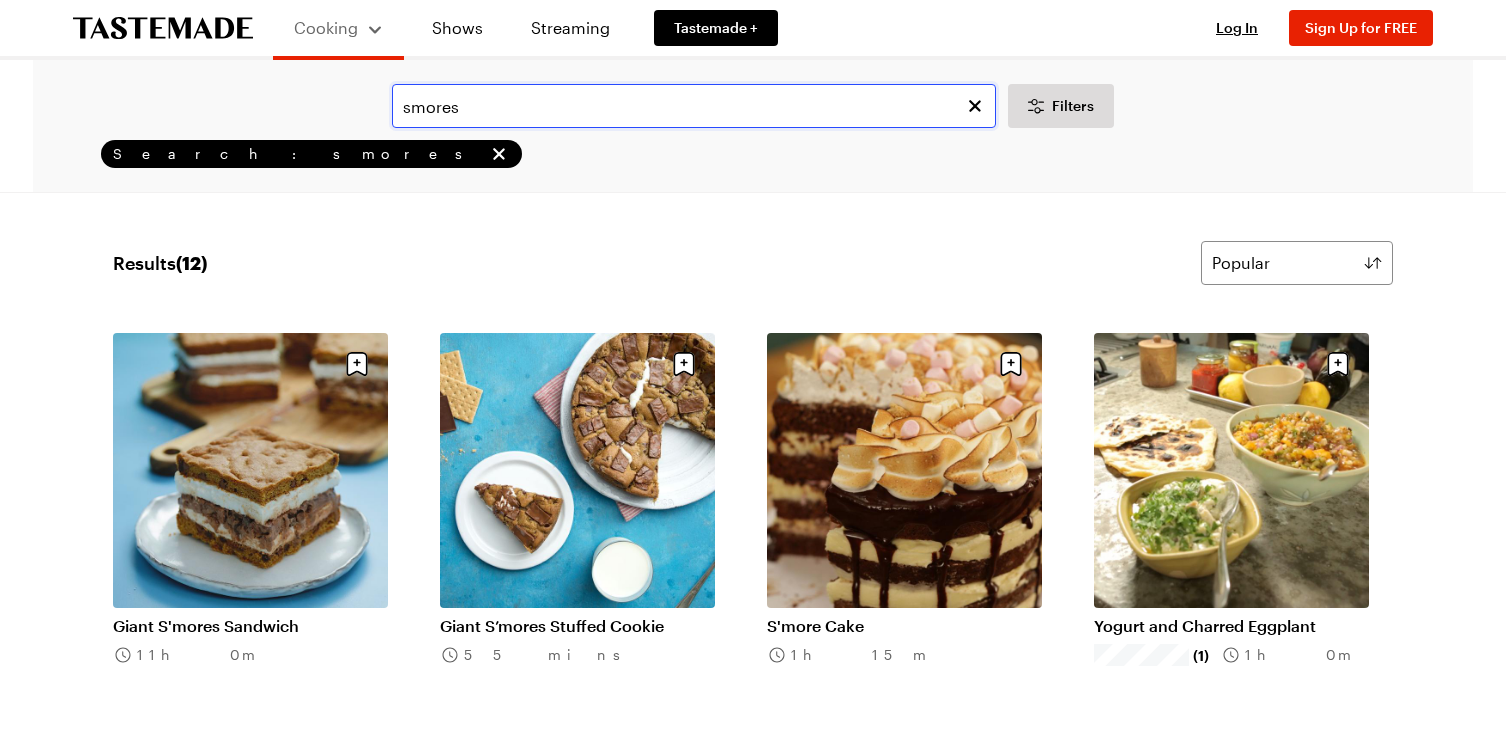 click on "smores" at bounding box center (694, 106) 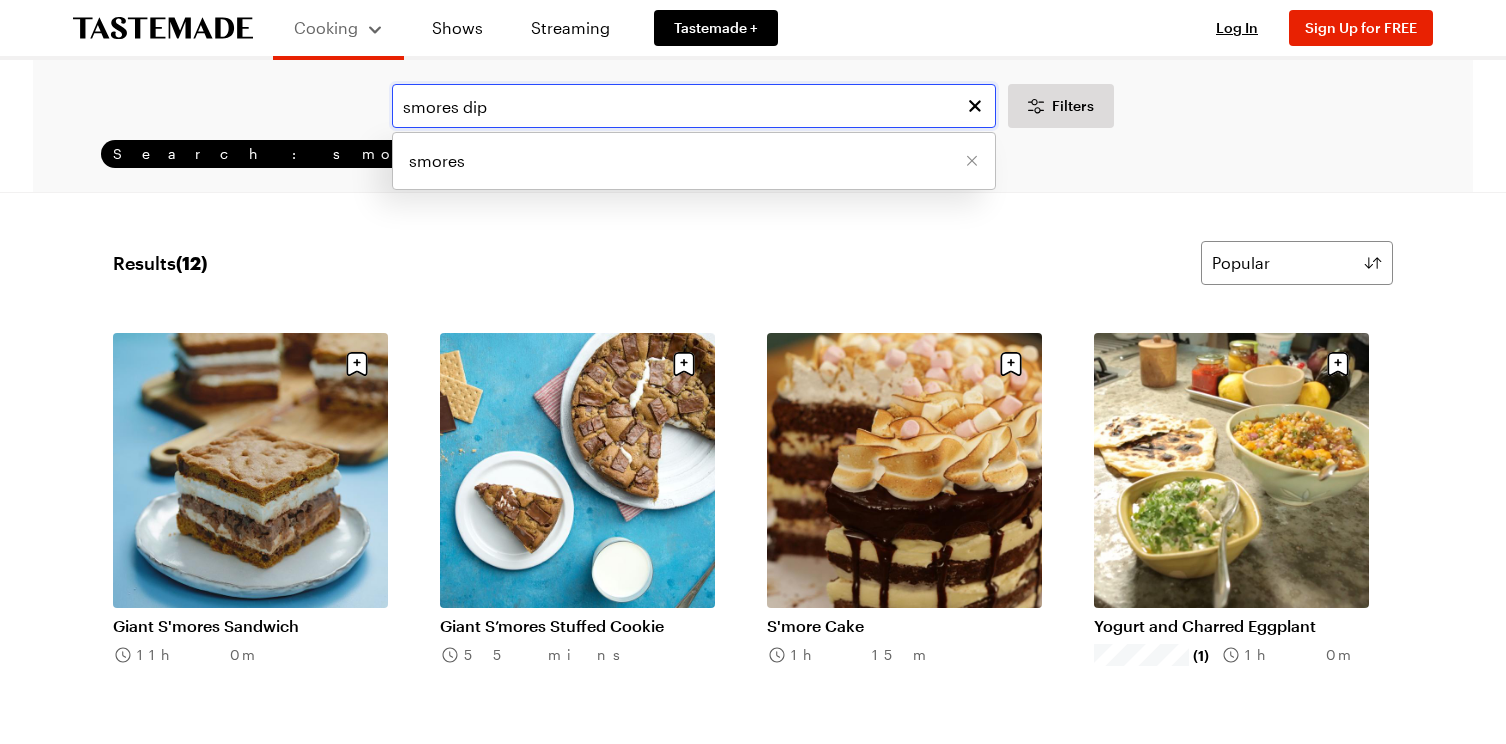 type on "smores dip" 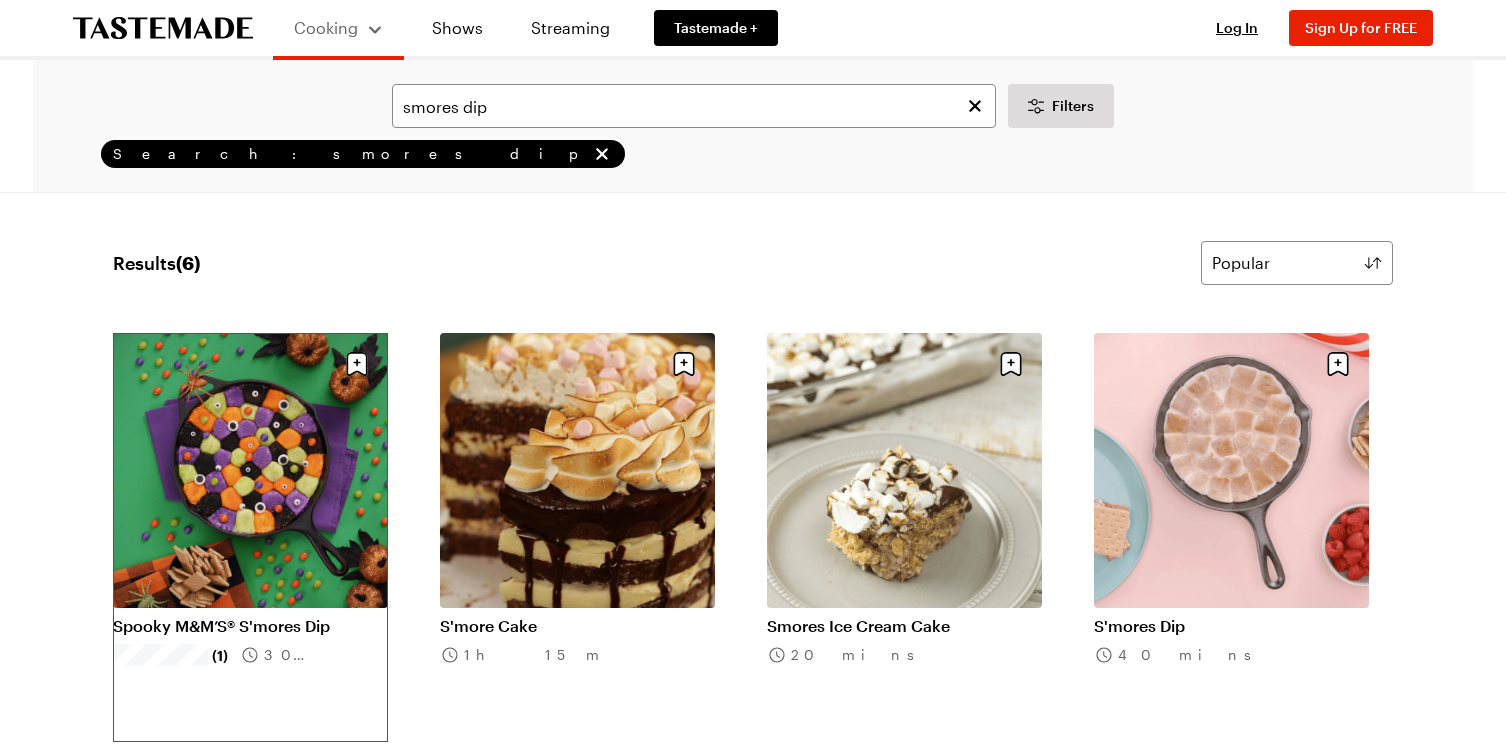 click on "Spooky M&M’S® S'mores Dip" at bounding box center (250, 626) 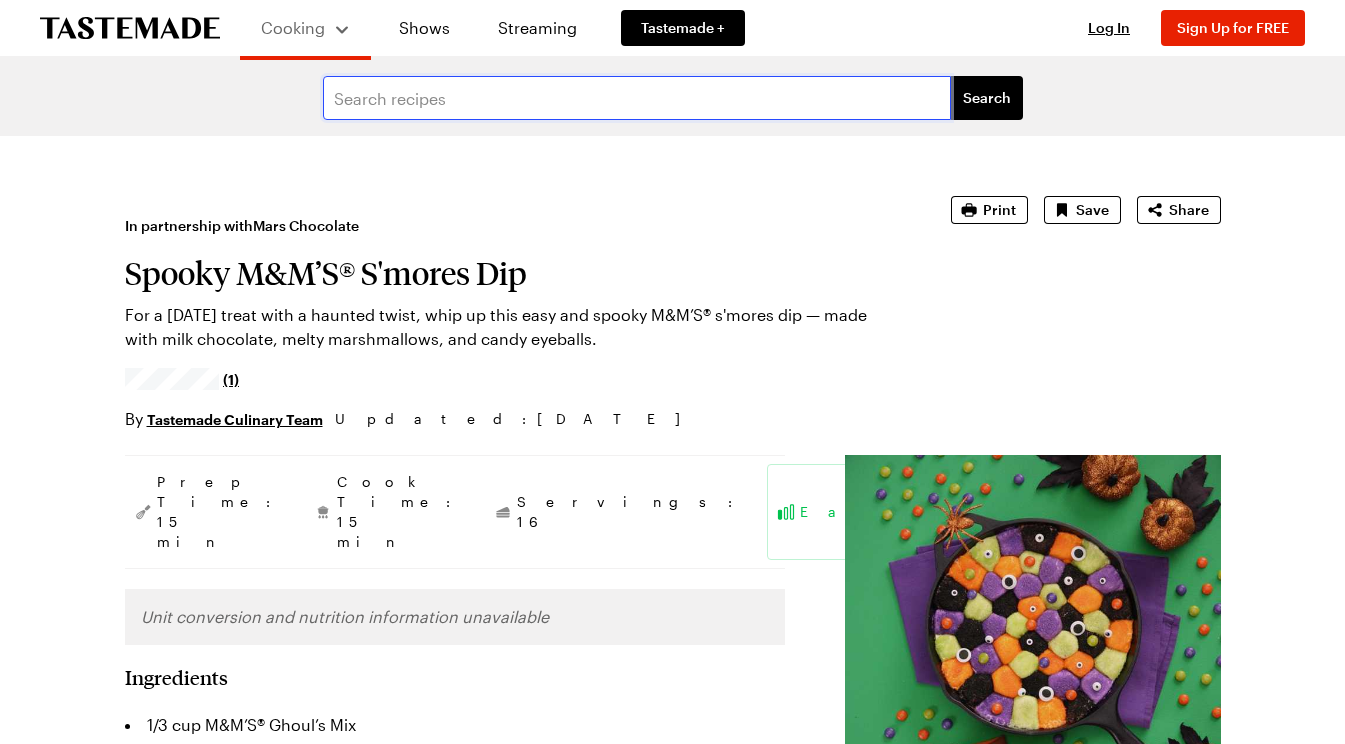click at bounding box center [637, 98] 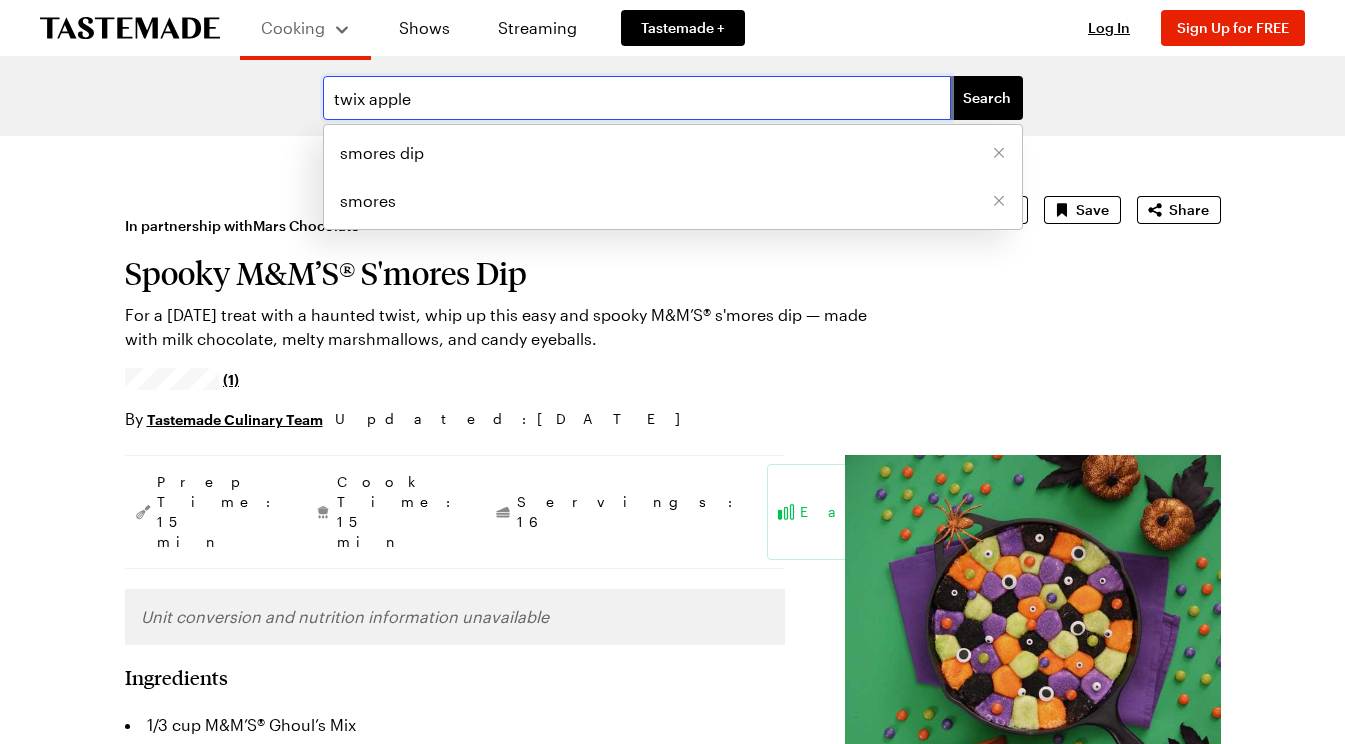 type on "twix apple" 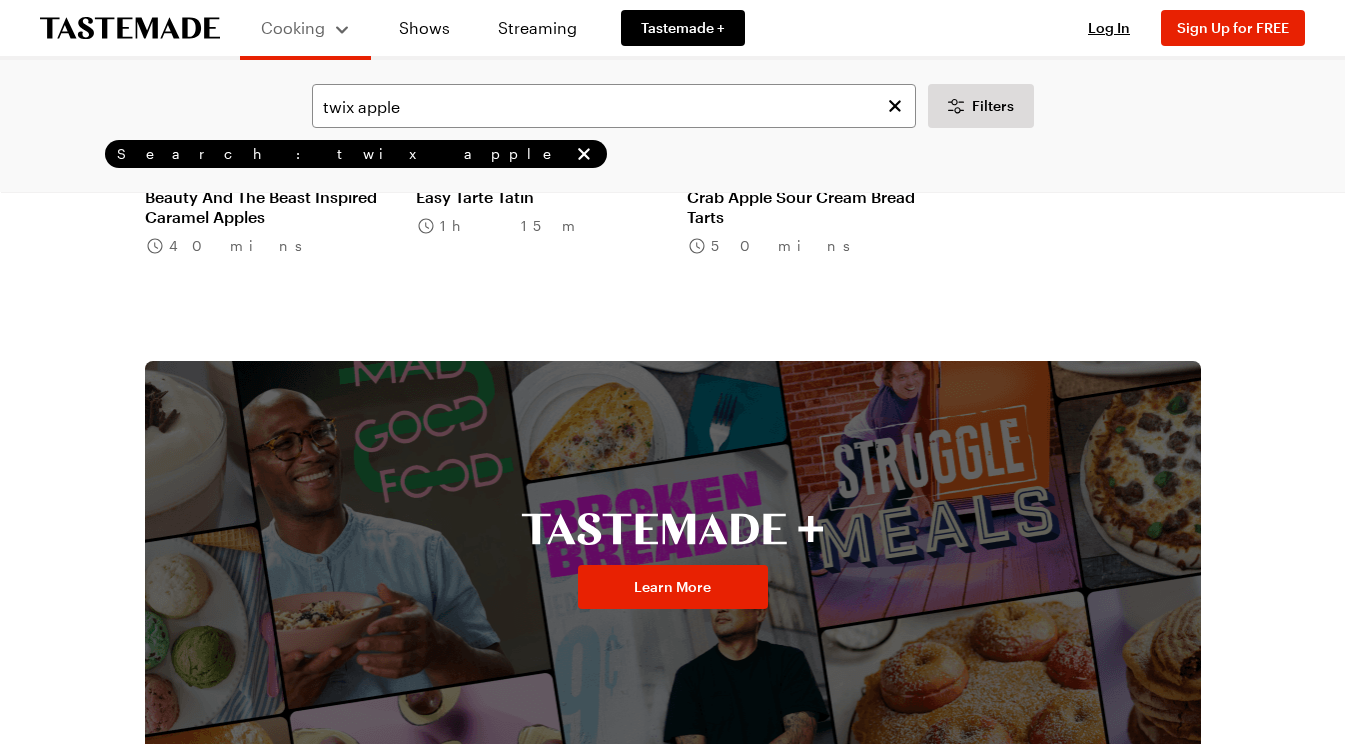 scroll, scrollTop: 2037, scrollLeft: 0, axis: vertical 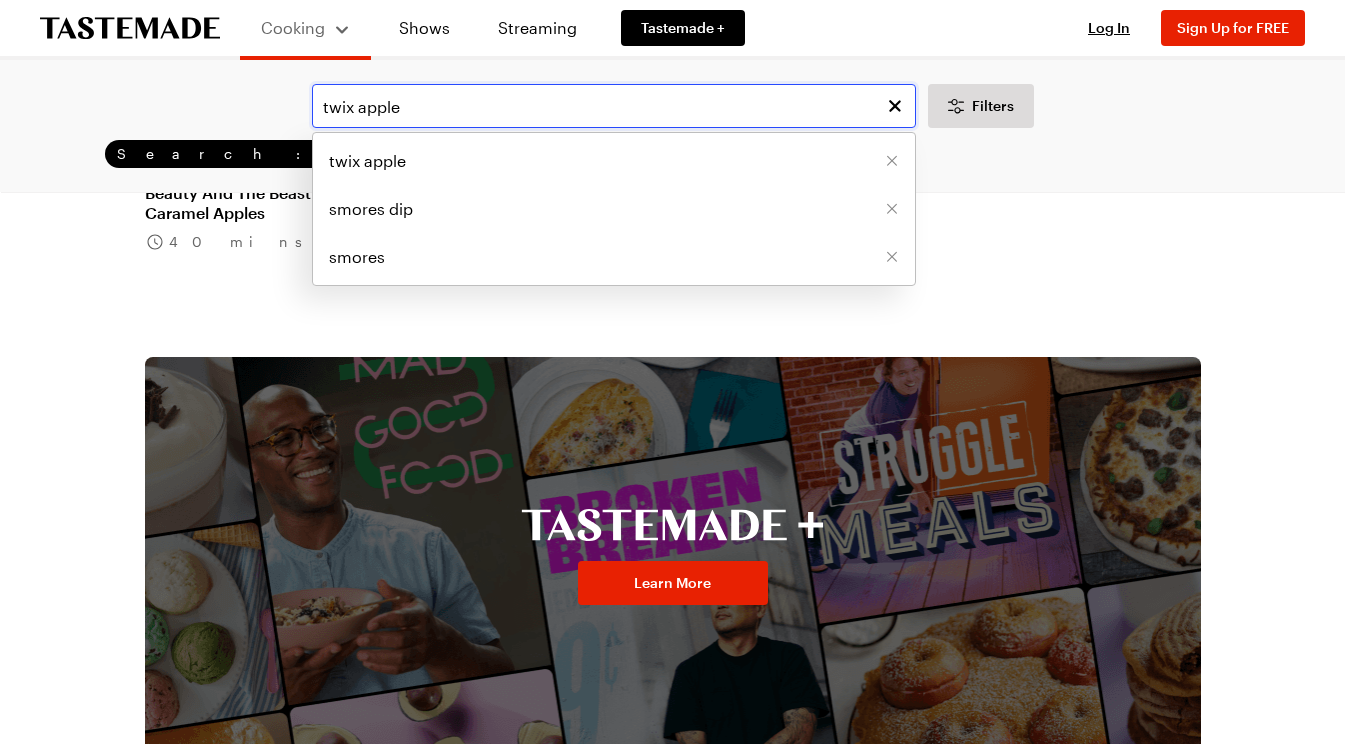 click on "twix apple" at bounding box center (614, 106) 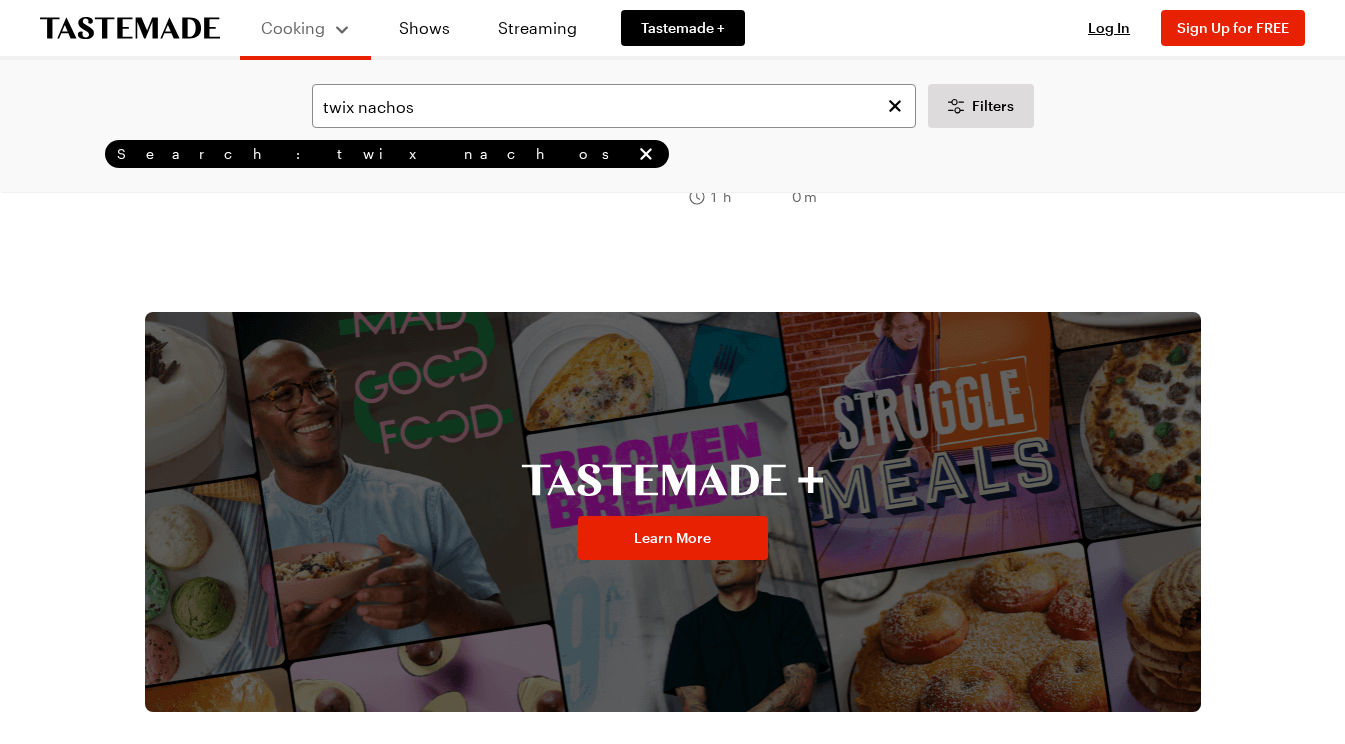scroll, scrollTop: 1744, scrollLeft: 0, axis: vertical 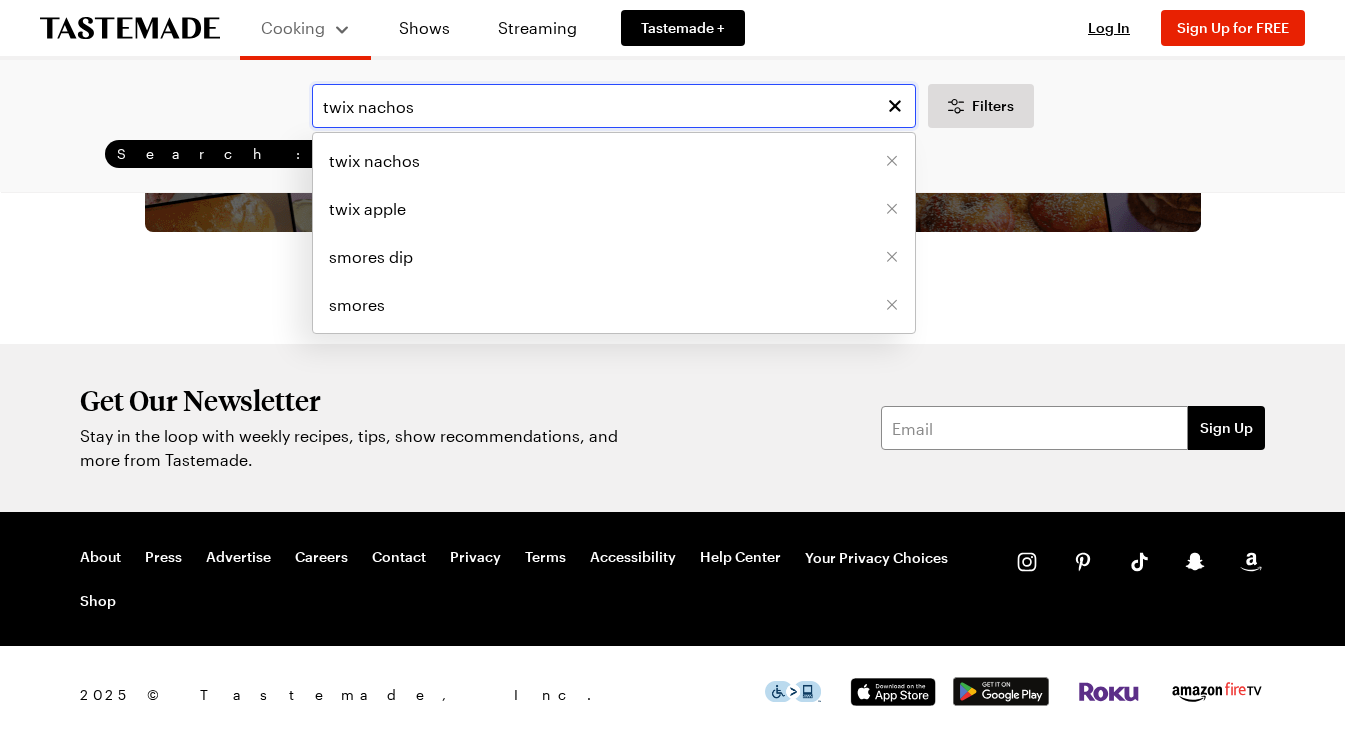 click on "twix nachos" at bounding box center [614, 106] 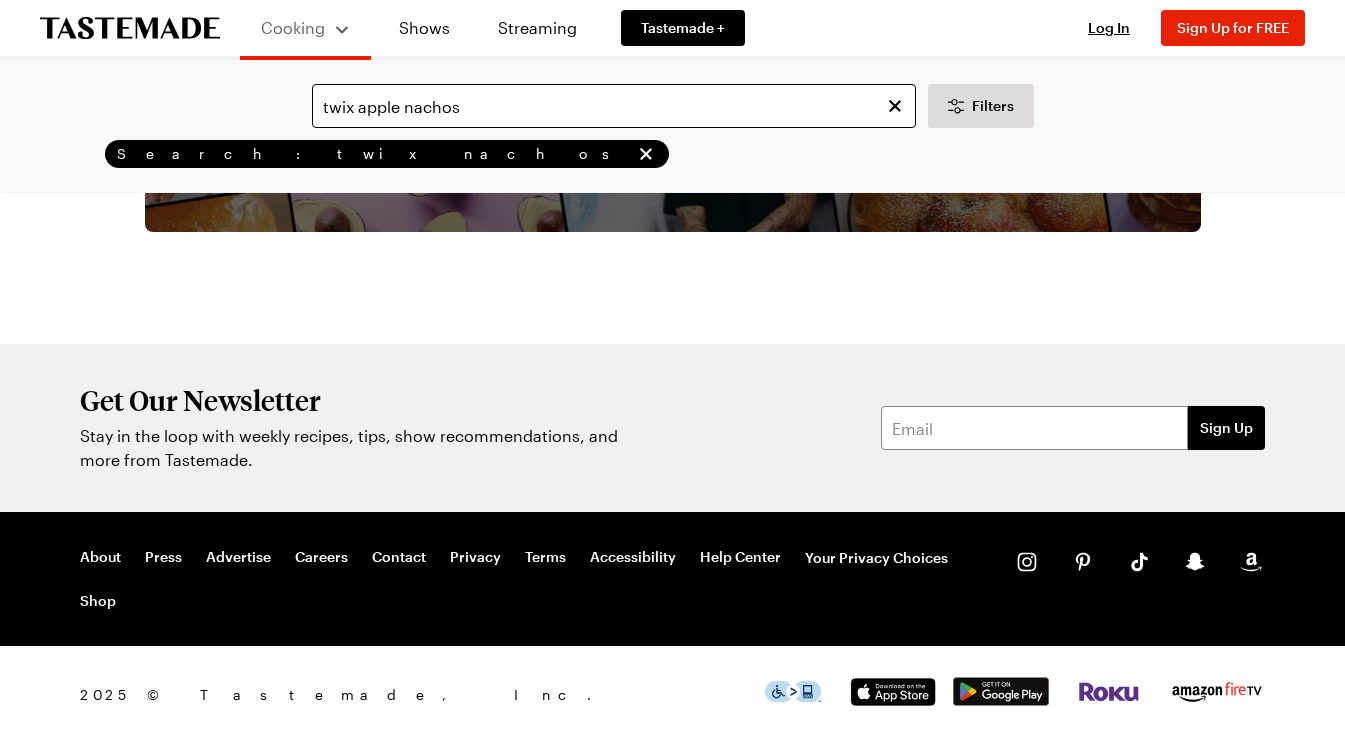 scroll, scrollTop: 0, scrollLeft: 0, axis: both 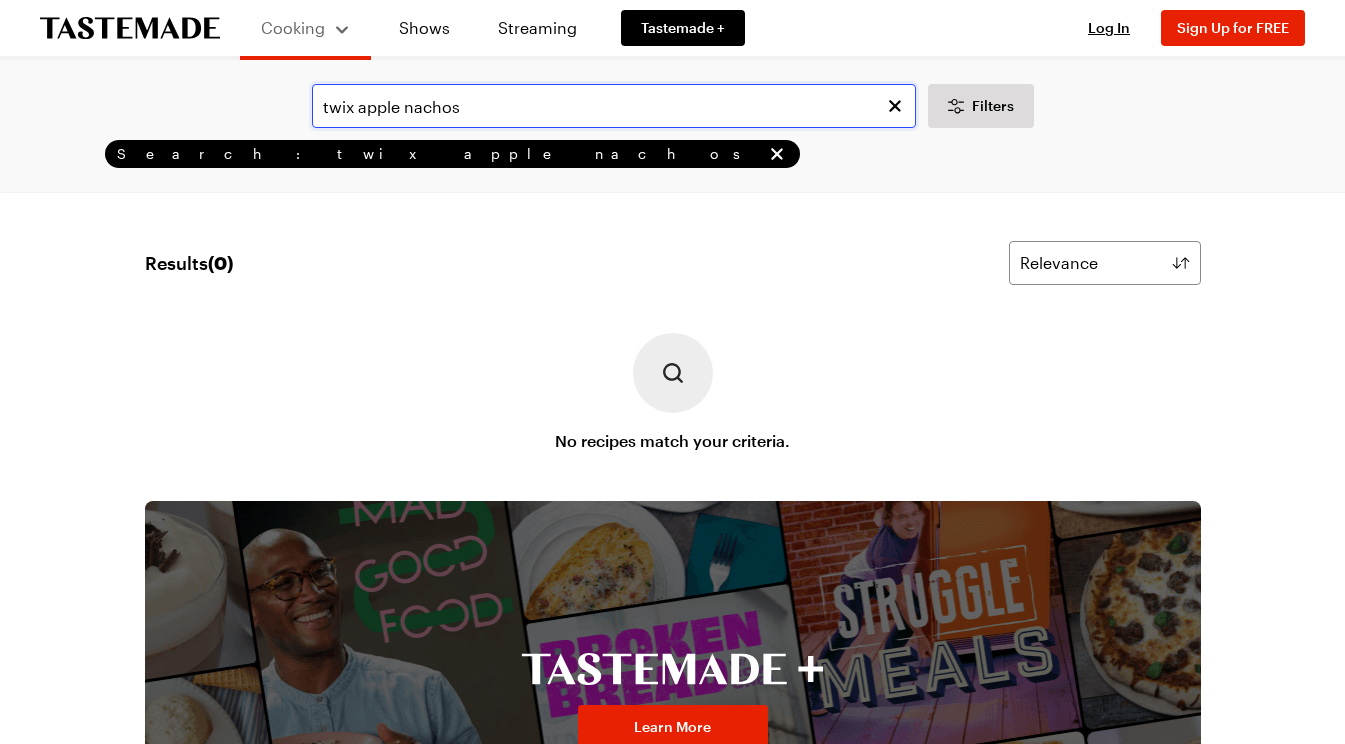 click on "twix apple nachos" at bounding box center [614, 106] 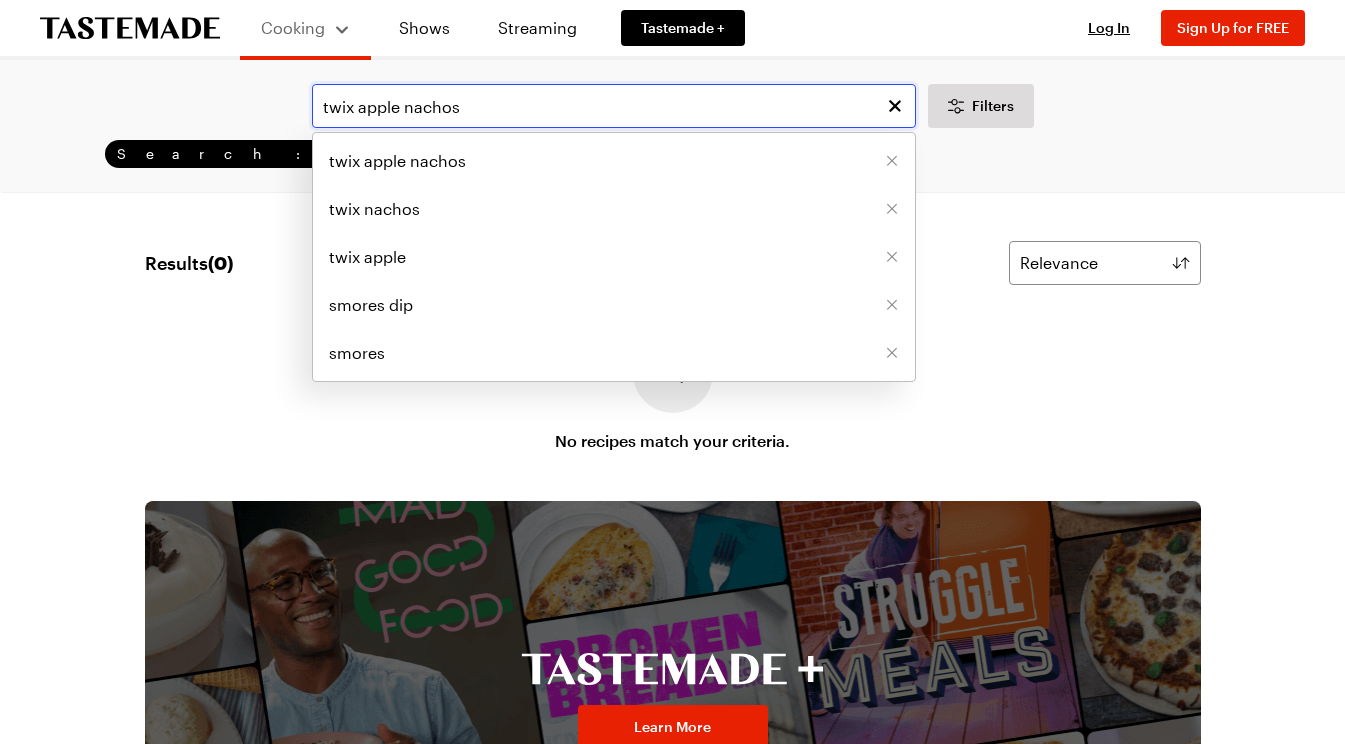 click on "twix apple nachos" at bounding box center [614, 106] 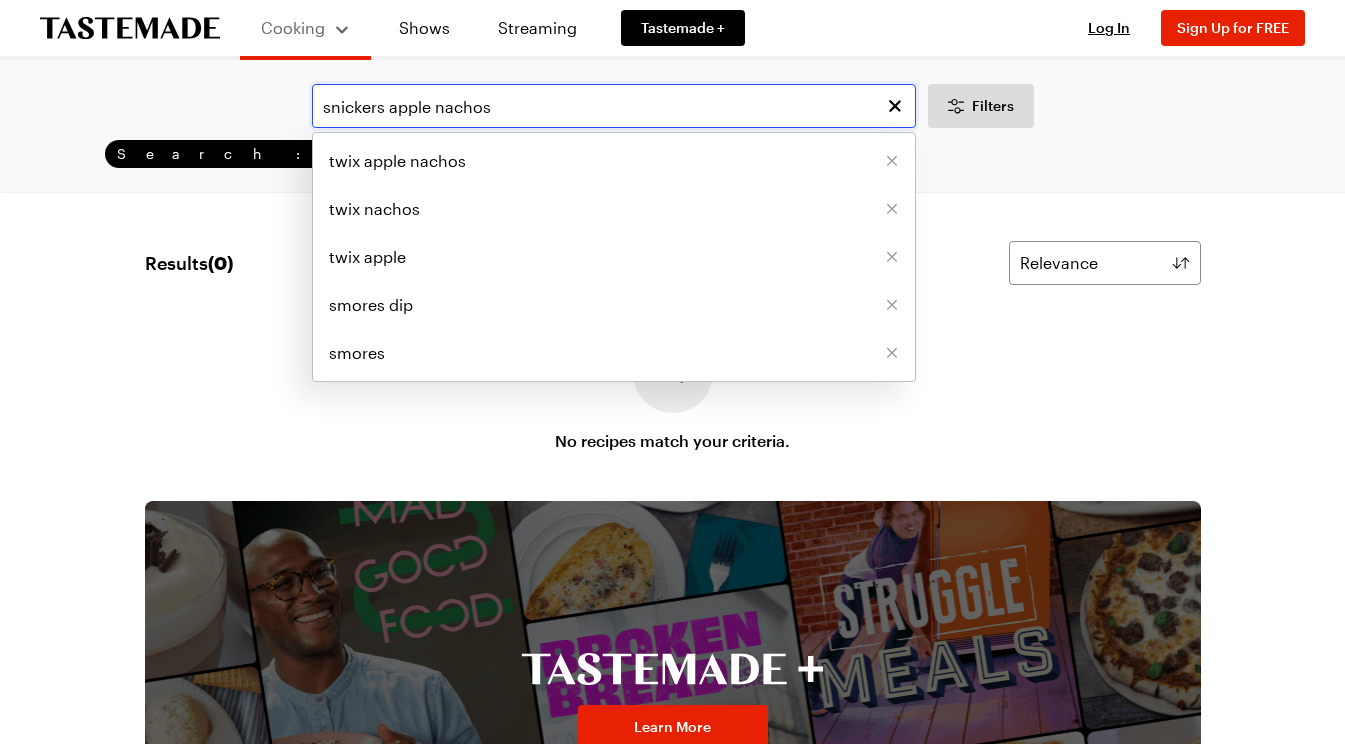 type on "snickers apple nachos" 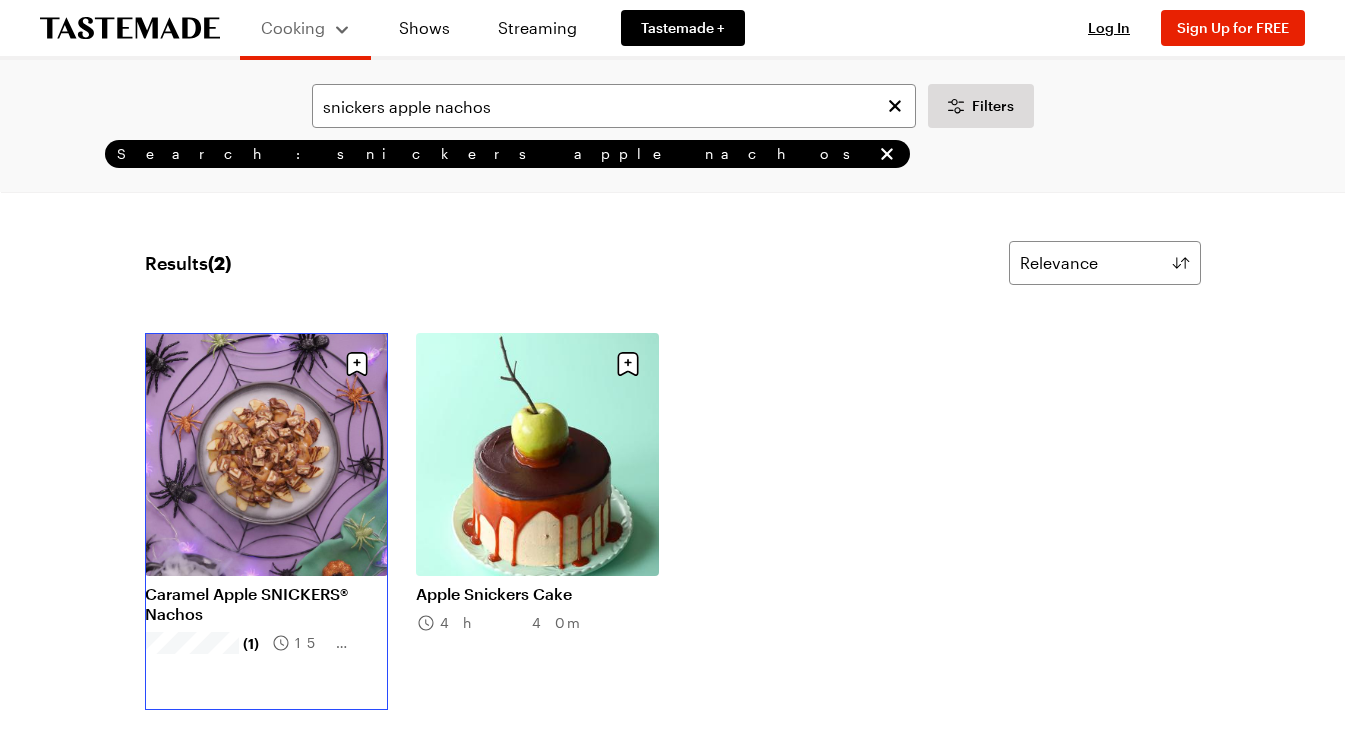 click on "Caramel Apple SNICKERS® Nachos" at bounding box center (266, 604) 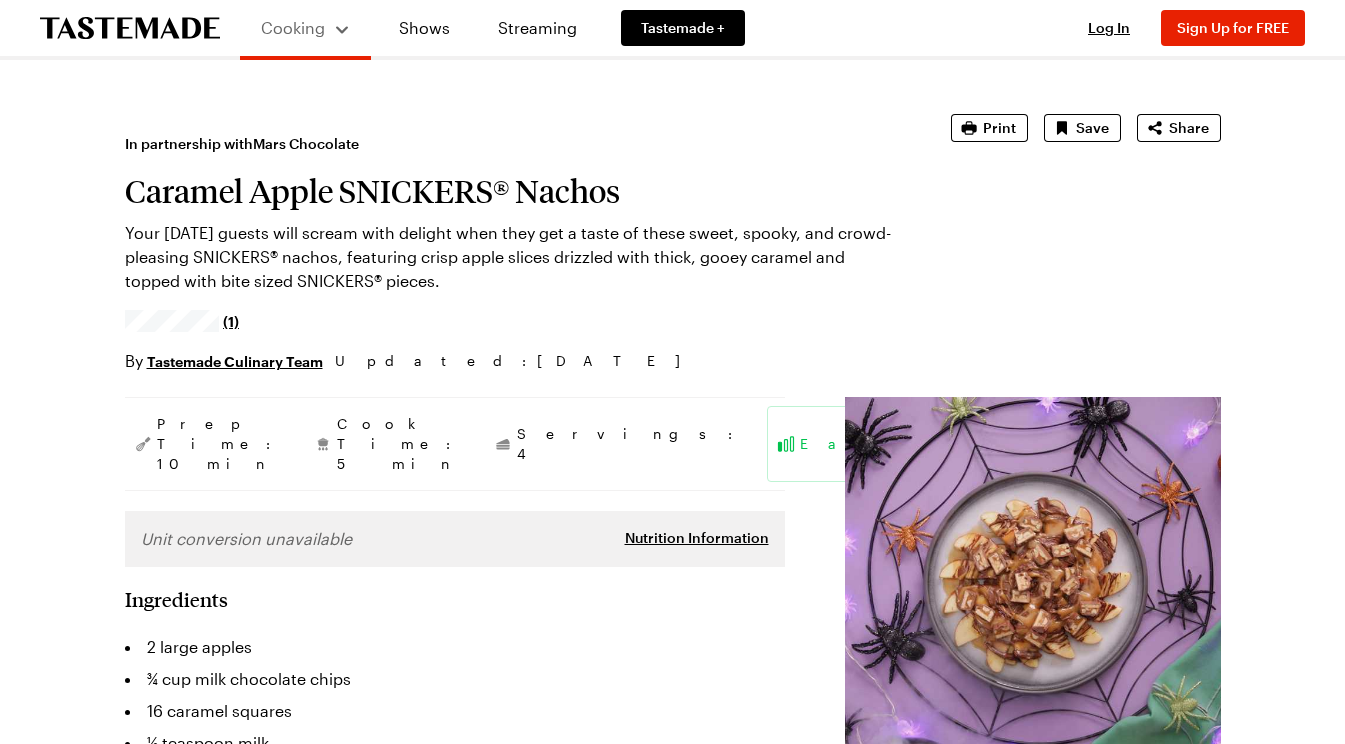 scroll, scrollTop: 161, scrollLeft: 0, axis: vertical 